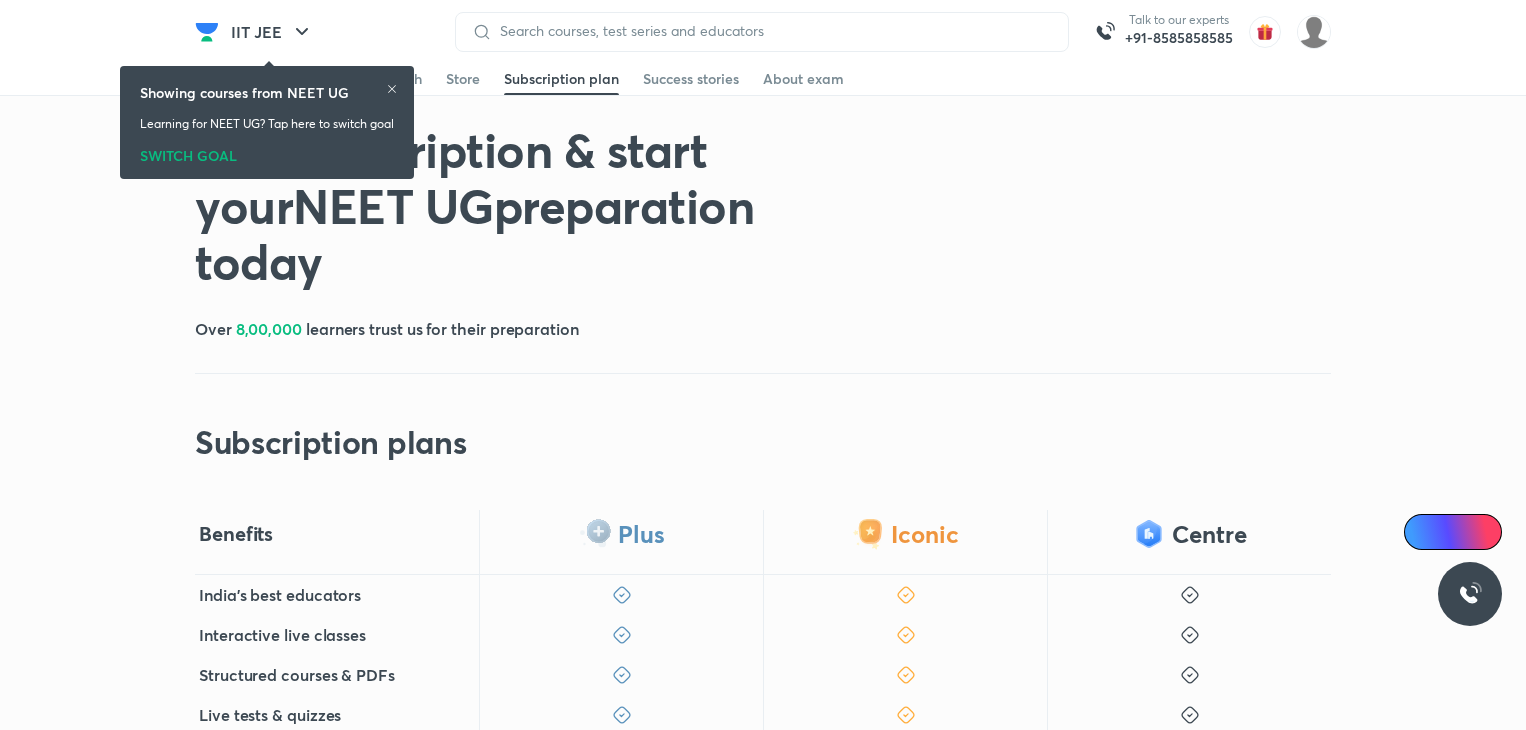scroll, scrollTop: 0, scrollLeft: 0, axis: both 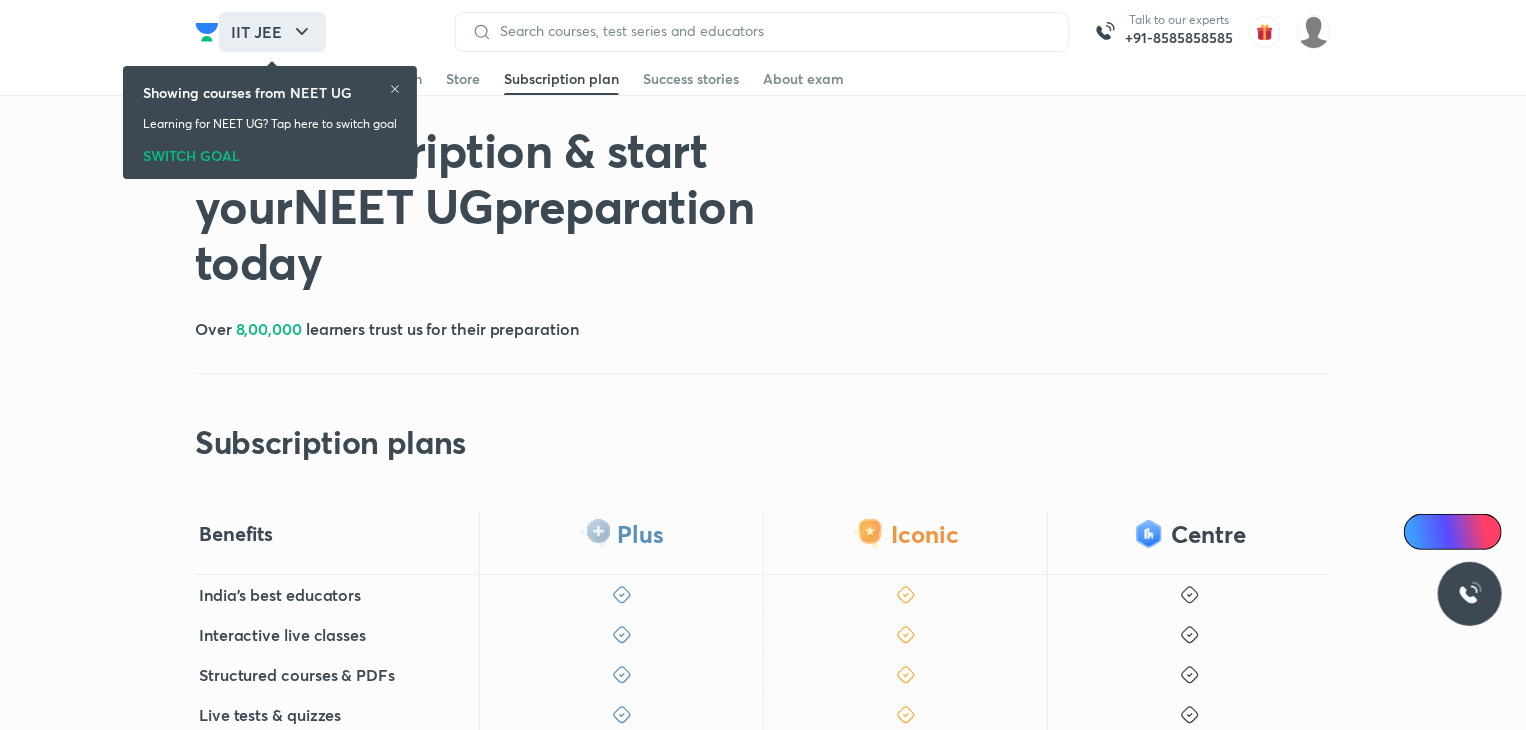 click 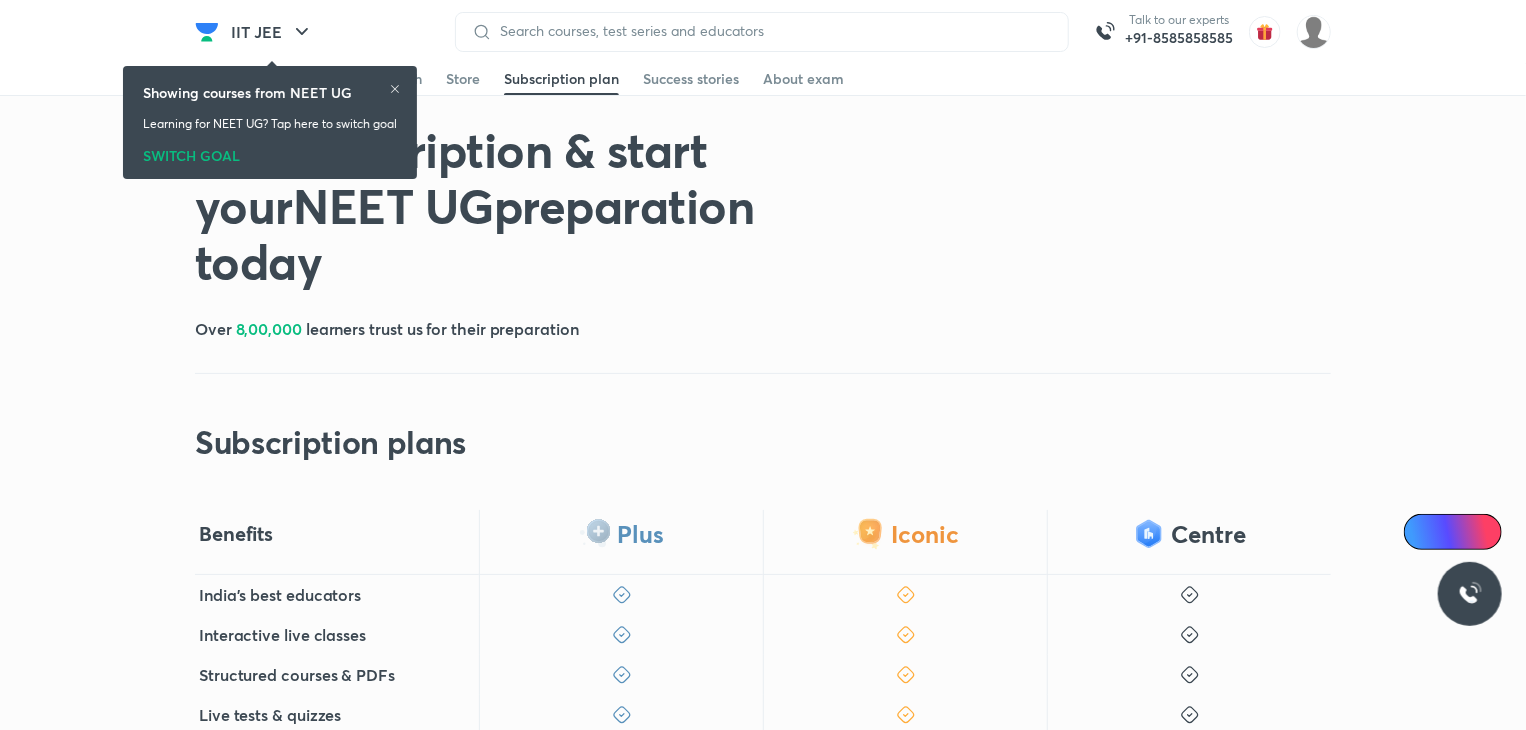 drag, startPoint x: 408, startPoint y: 87, endPoint x: 394, endPoint y: 88, distance: 14.035668 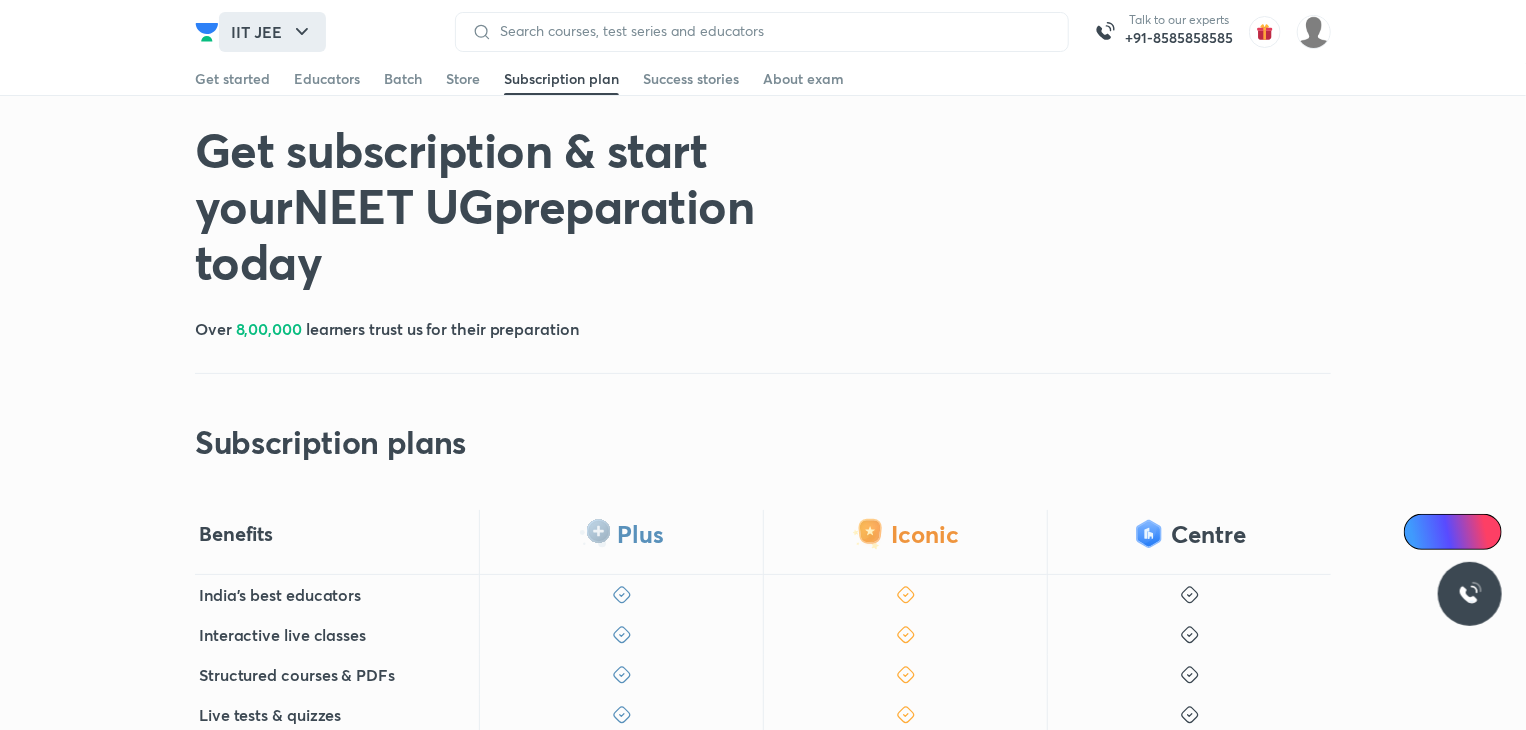 click 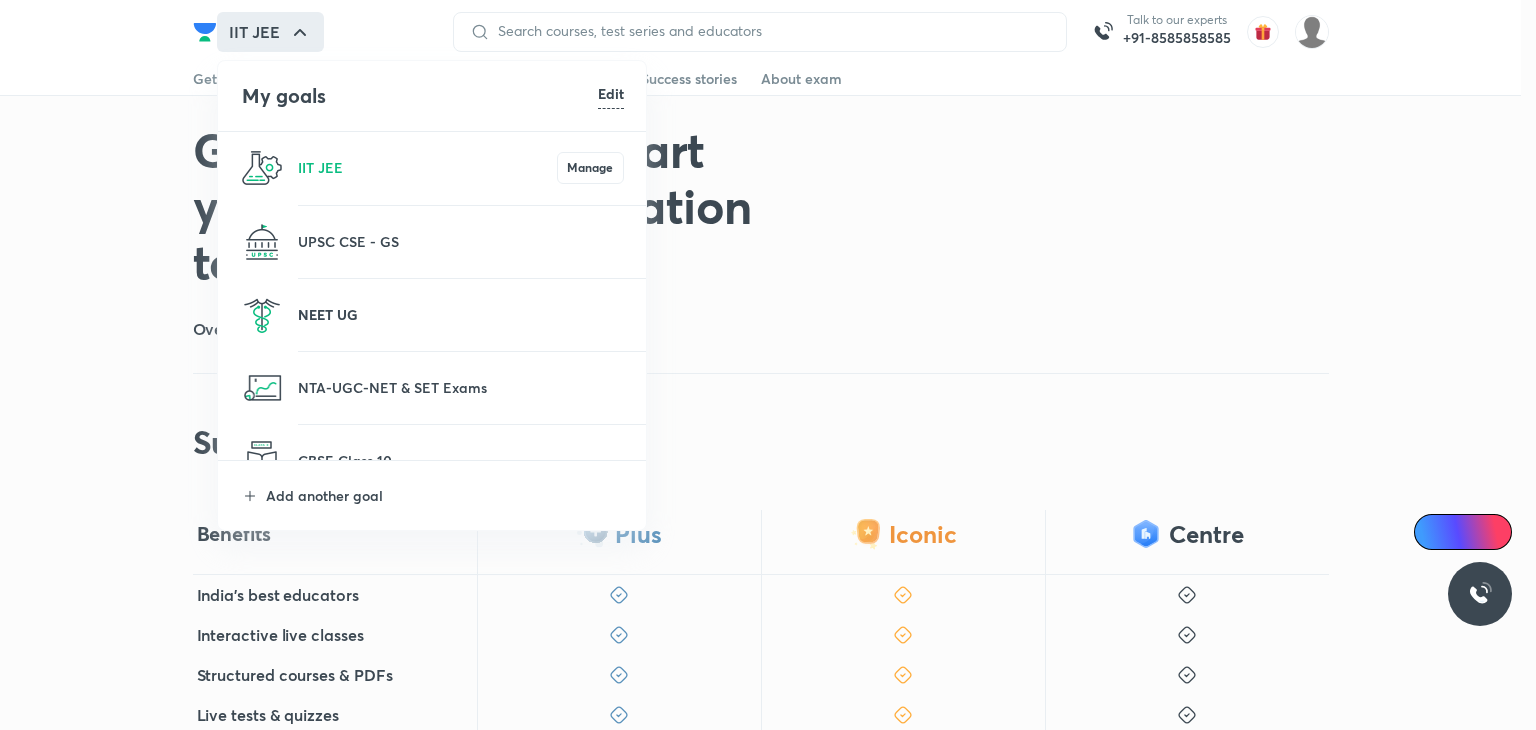 click on "NEET UG" at bounding box center (461, 314) 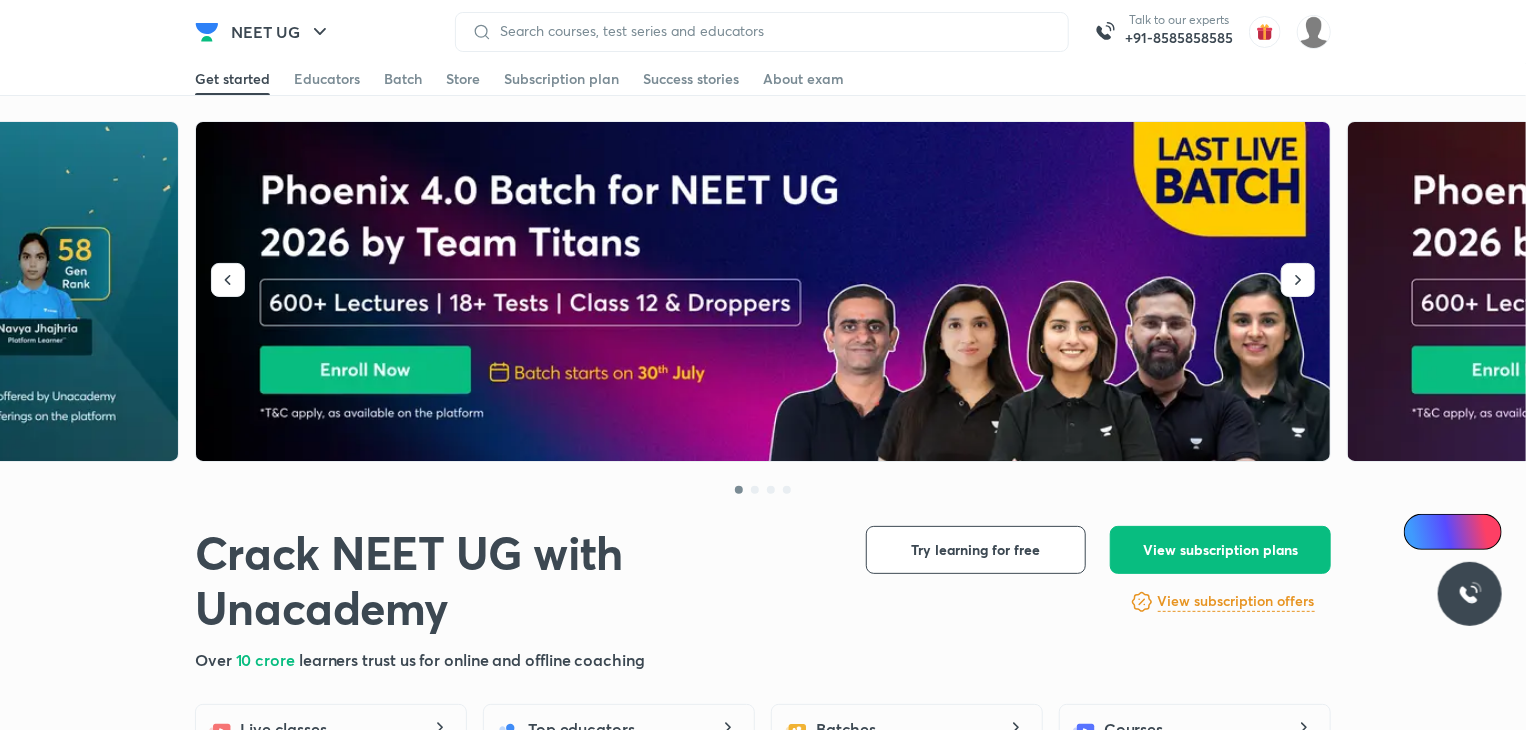 click on "NEET UG Talk to our experts +91-[PHONE] Get started Educators Batch Store Subscription plan Success stories About exam Get started Educators Batch Store Subscription plan Success stories About exam" at bounding box center [763, 32] 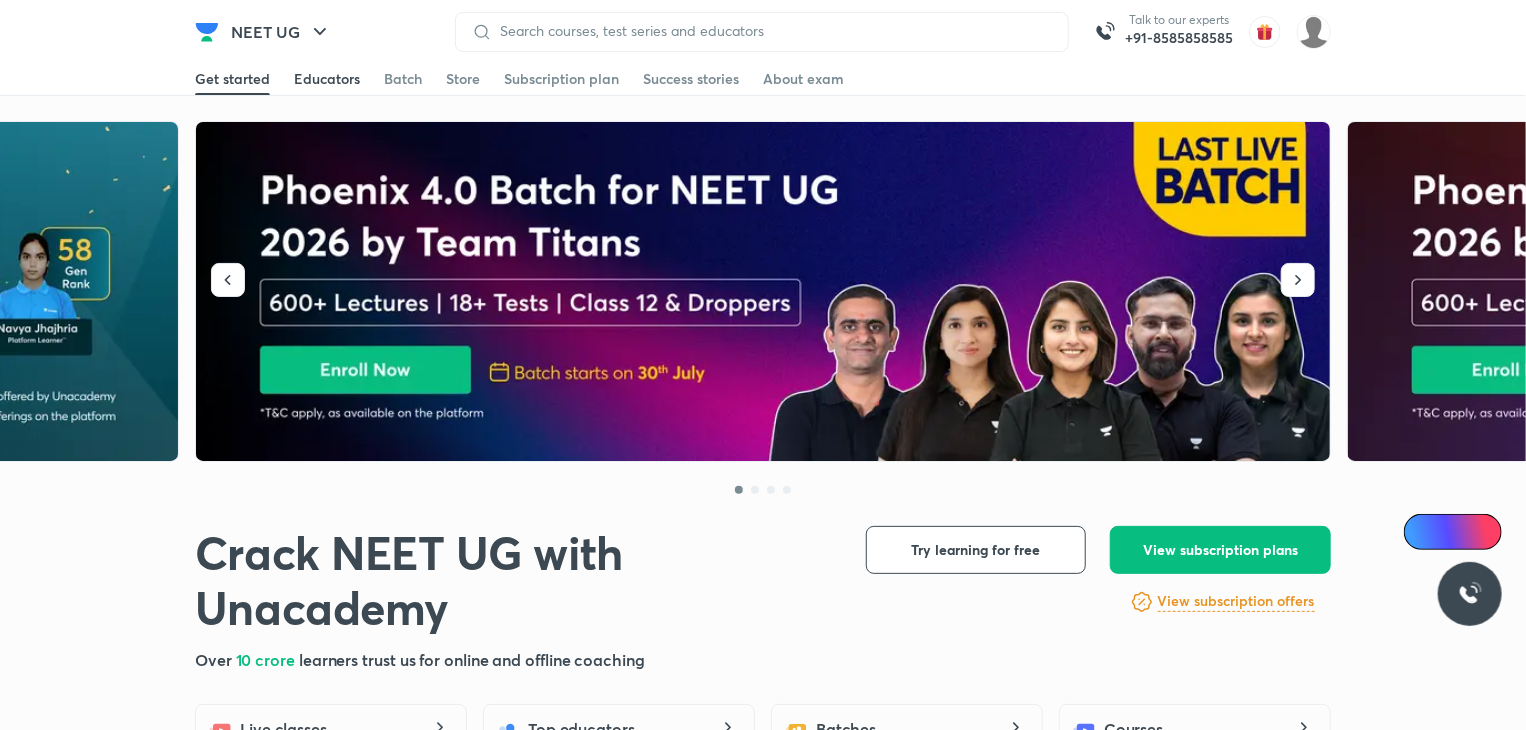 click on "Educators" at bounding box center (327, 79) 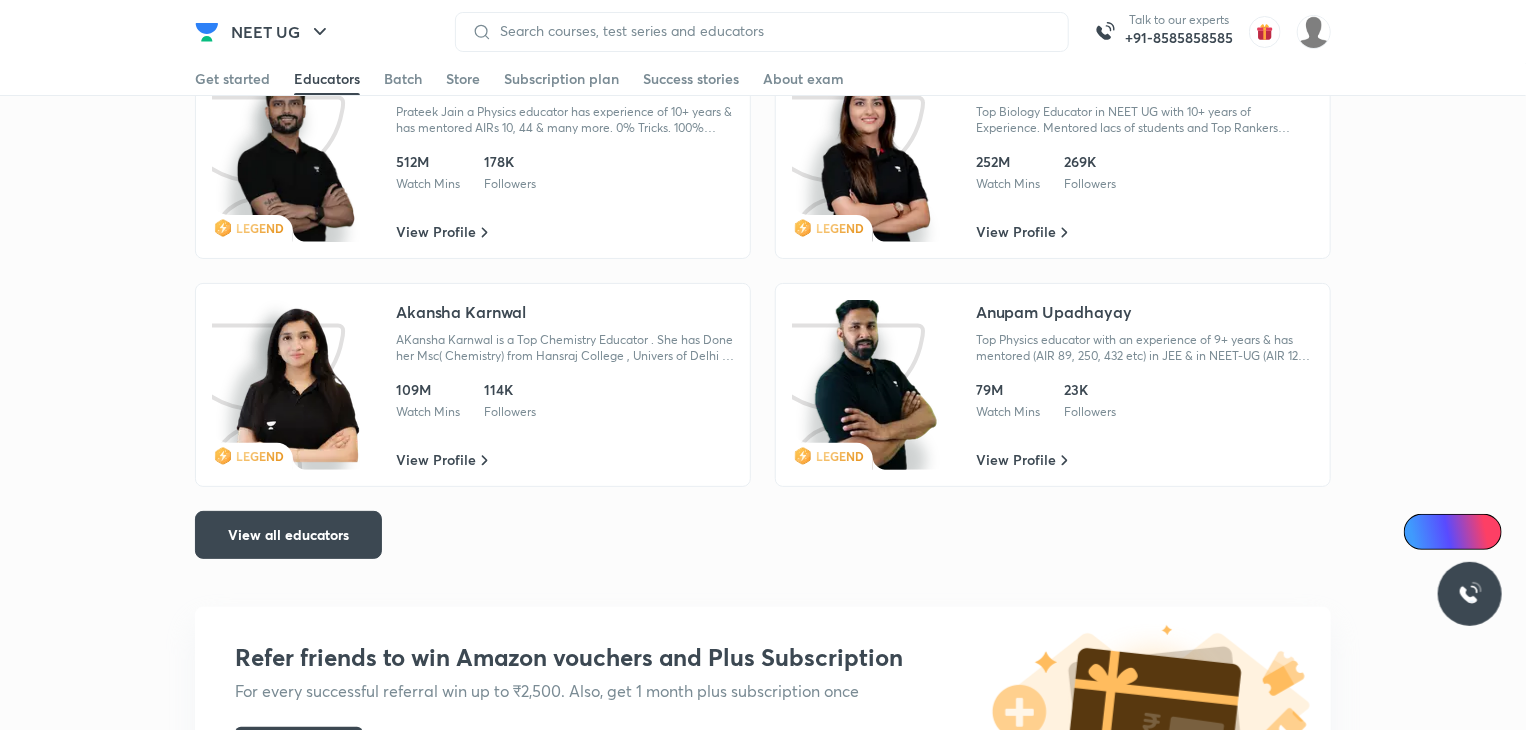 scroll, scrollTop: 3859, scrollLeft: 0, axis: vertical 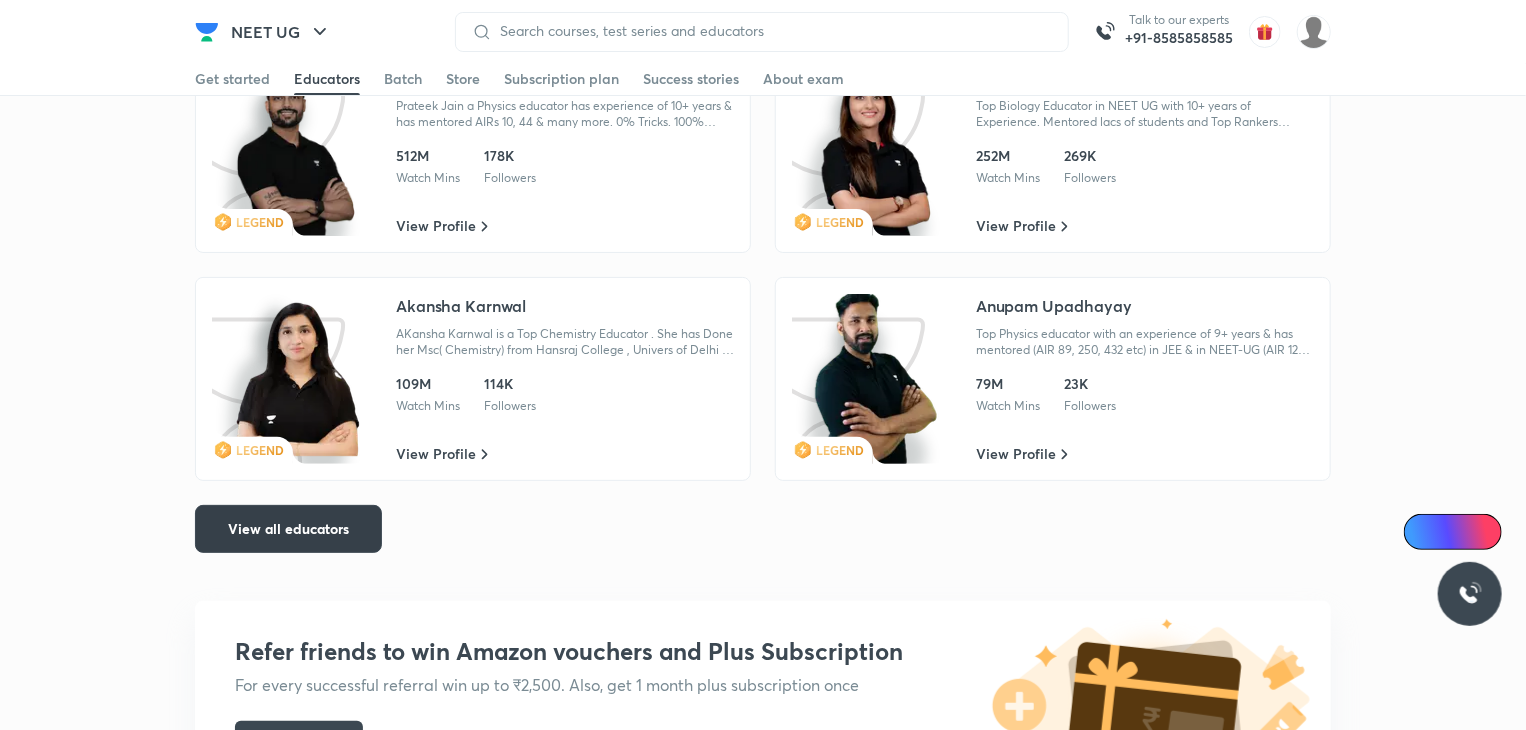 click on "View all educators" at bounding box center (288, 529) 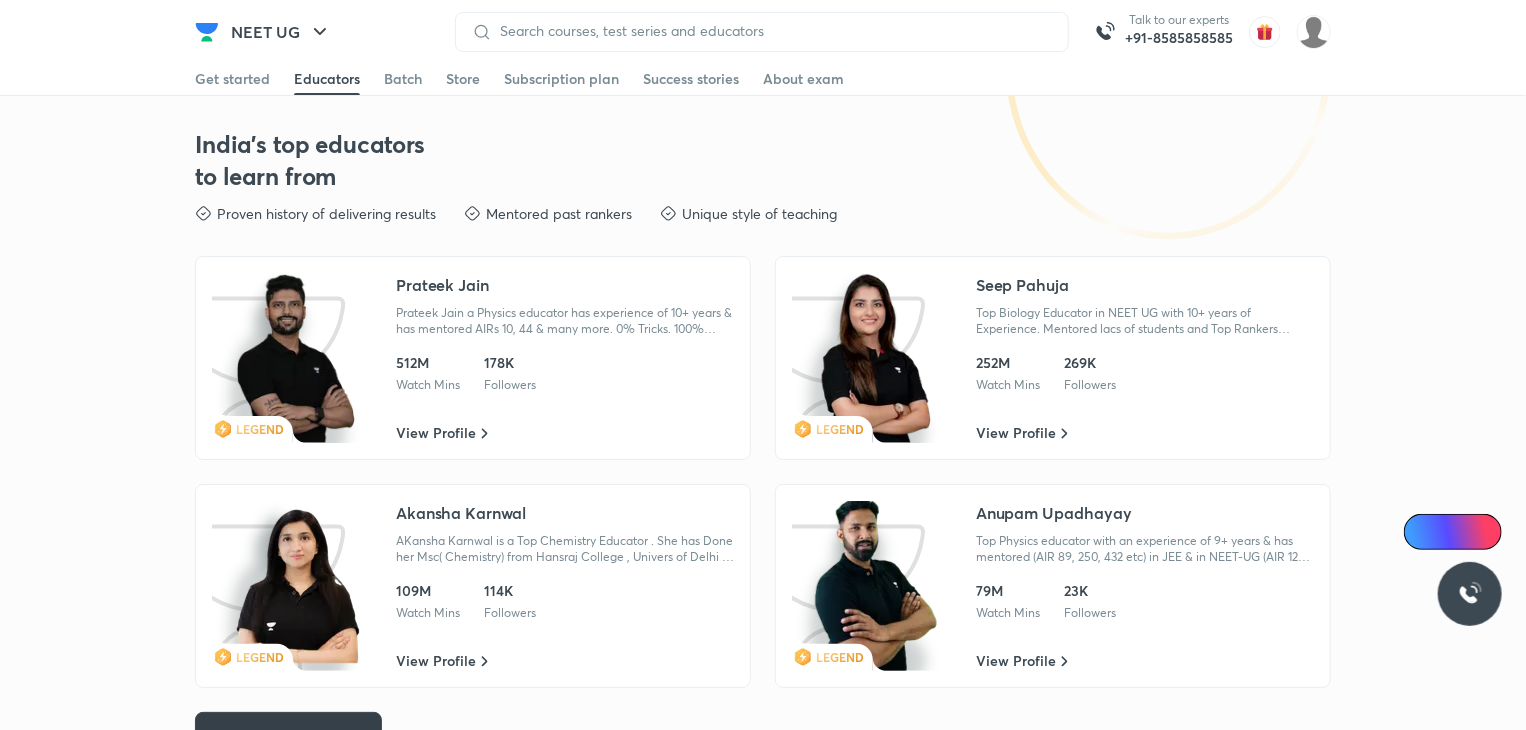 scroll, scrollTop: 3644, scrollLeft: 0, axis: vertical 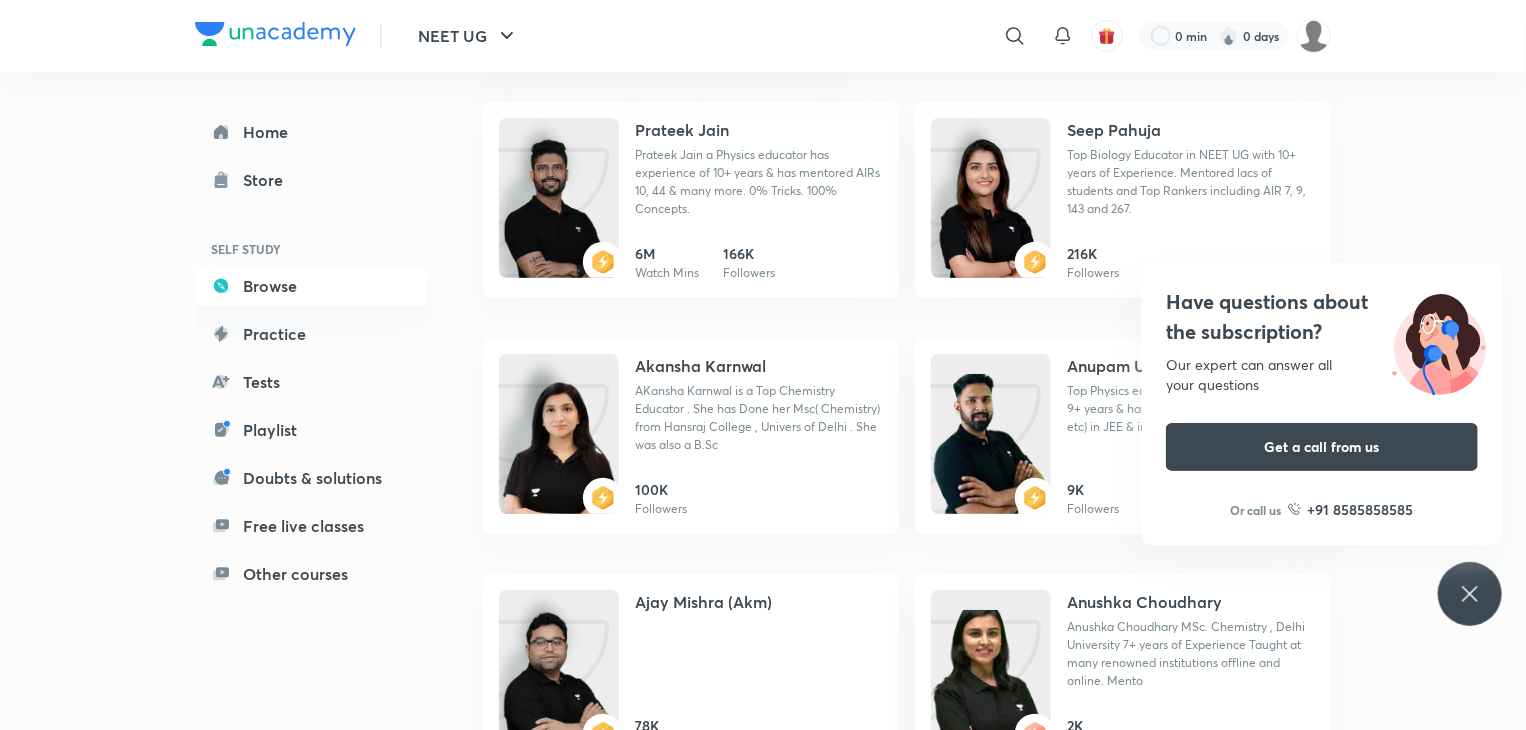 click on "Have questions about the subscription? Our expert can answer all your questions Get a call from us Or call us +91 8585858585" at bounding box center (1470, 594) 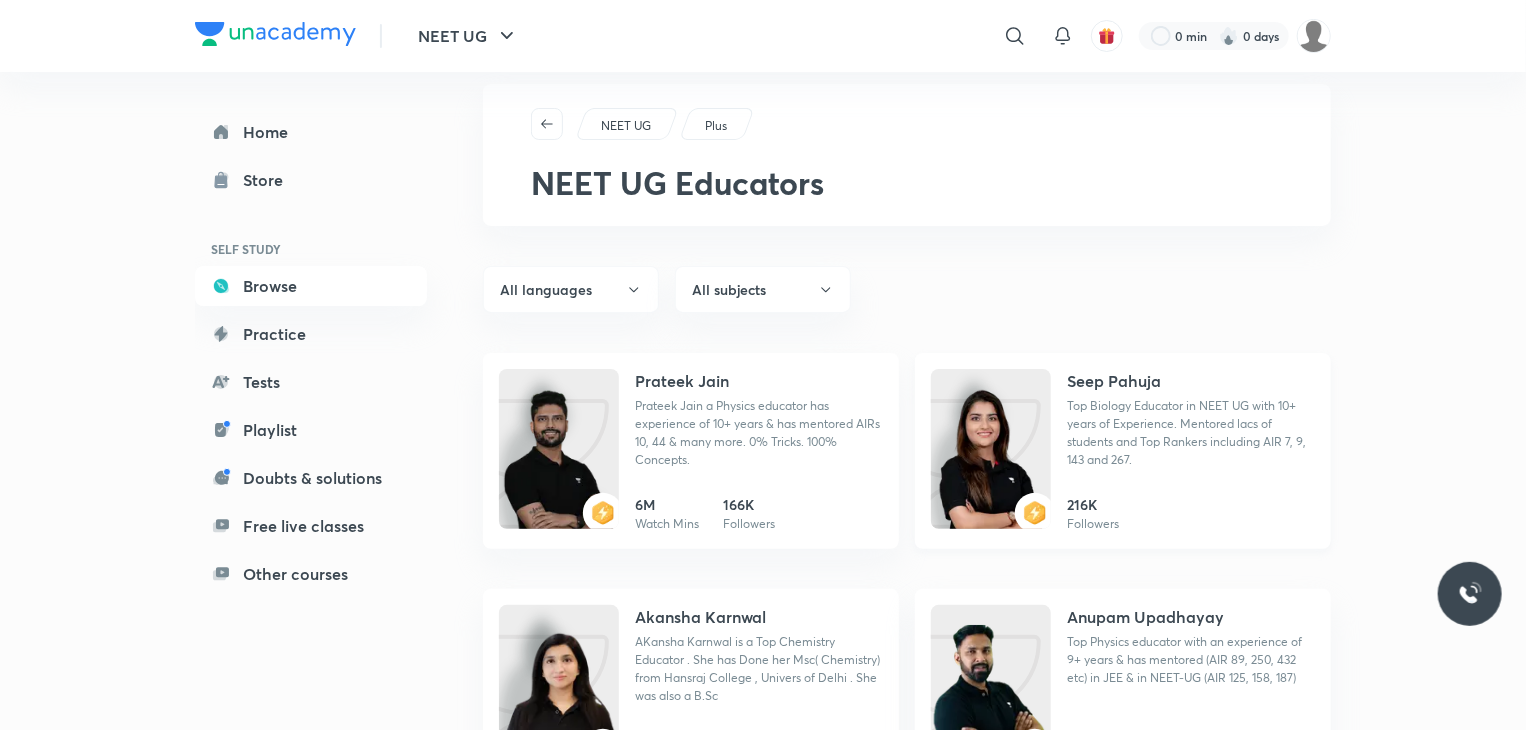scroll, scrollTop: 0, scrollLeft: 0, axis: both 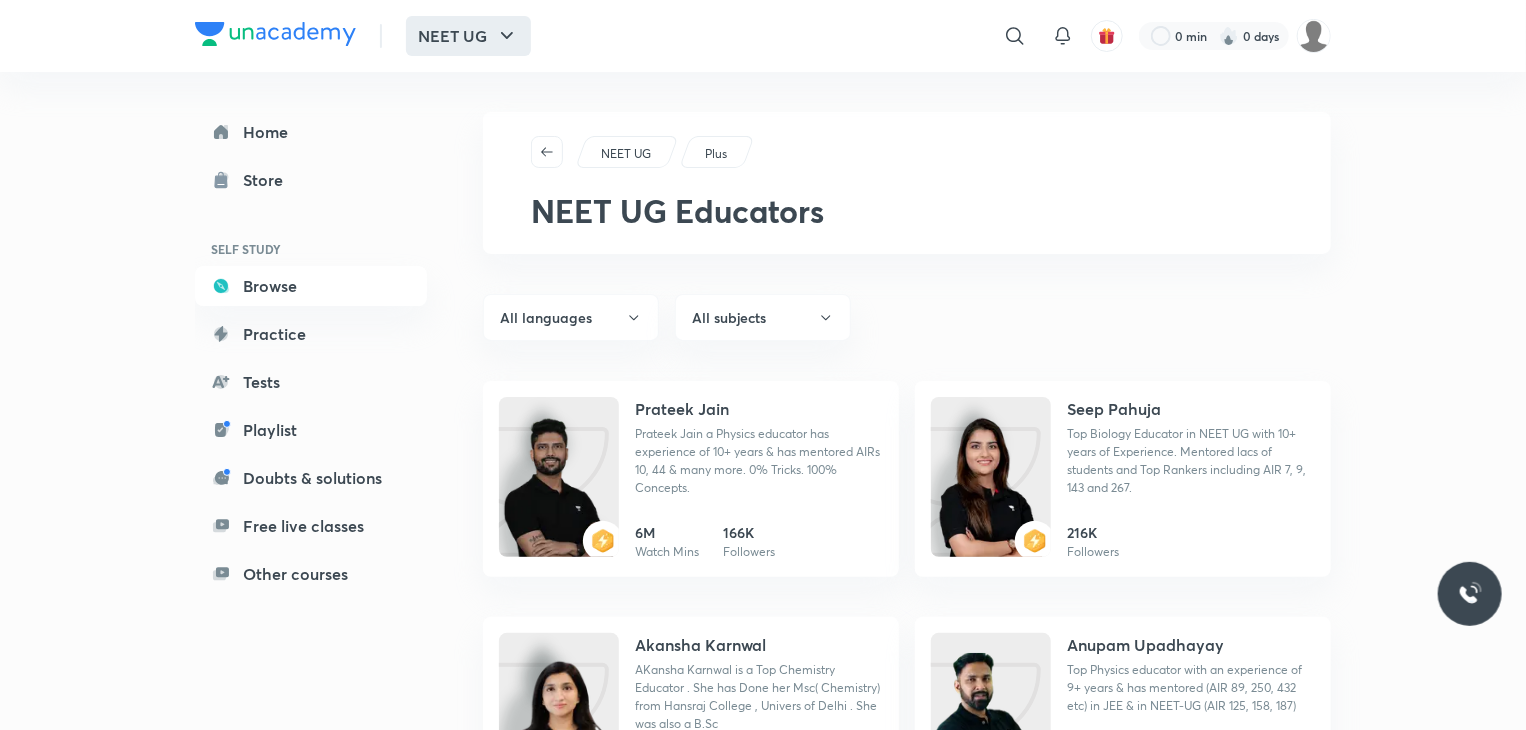 click 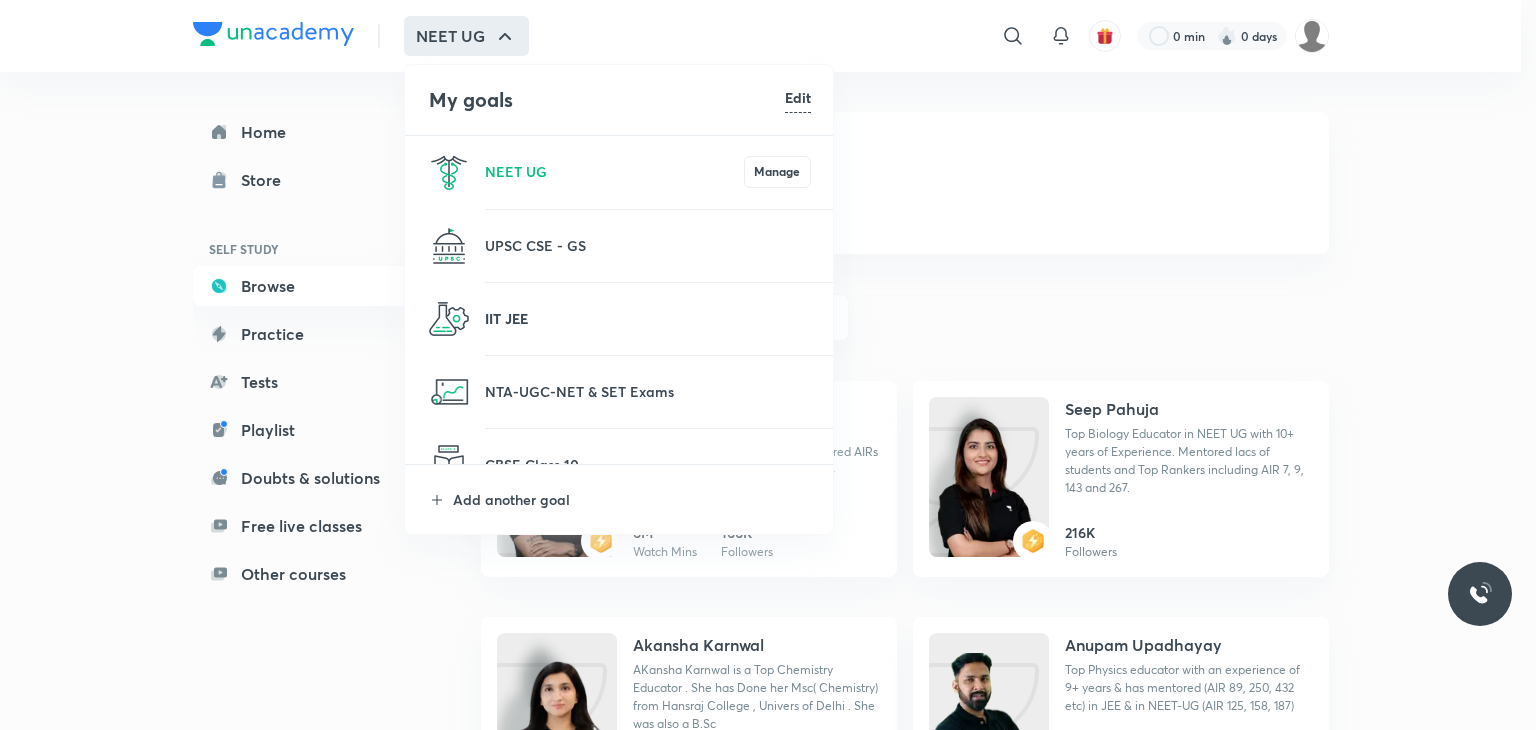 click on "IIT JEE" at bounding box center [648, 318] 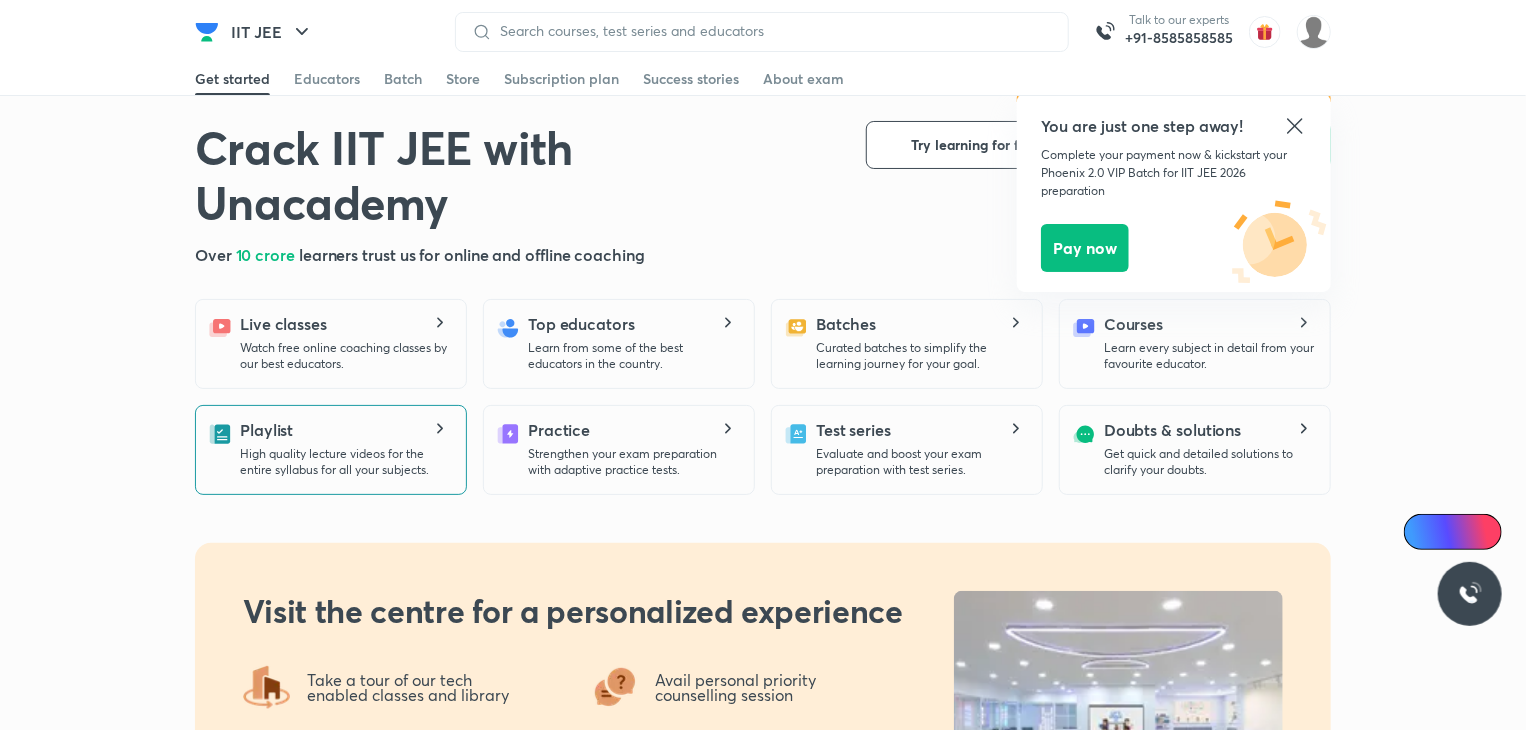 scroll, scrollTop: 0, scrollLeft: 0, axis: both 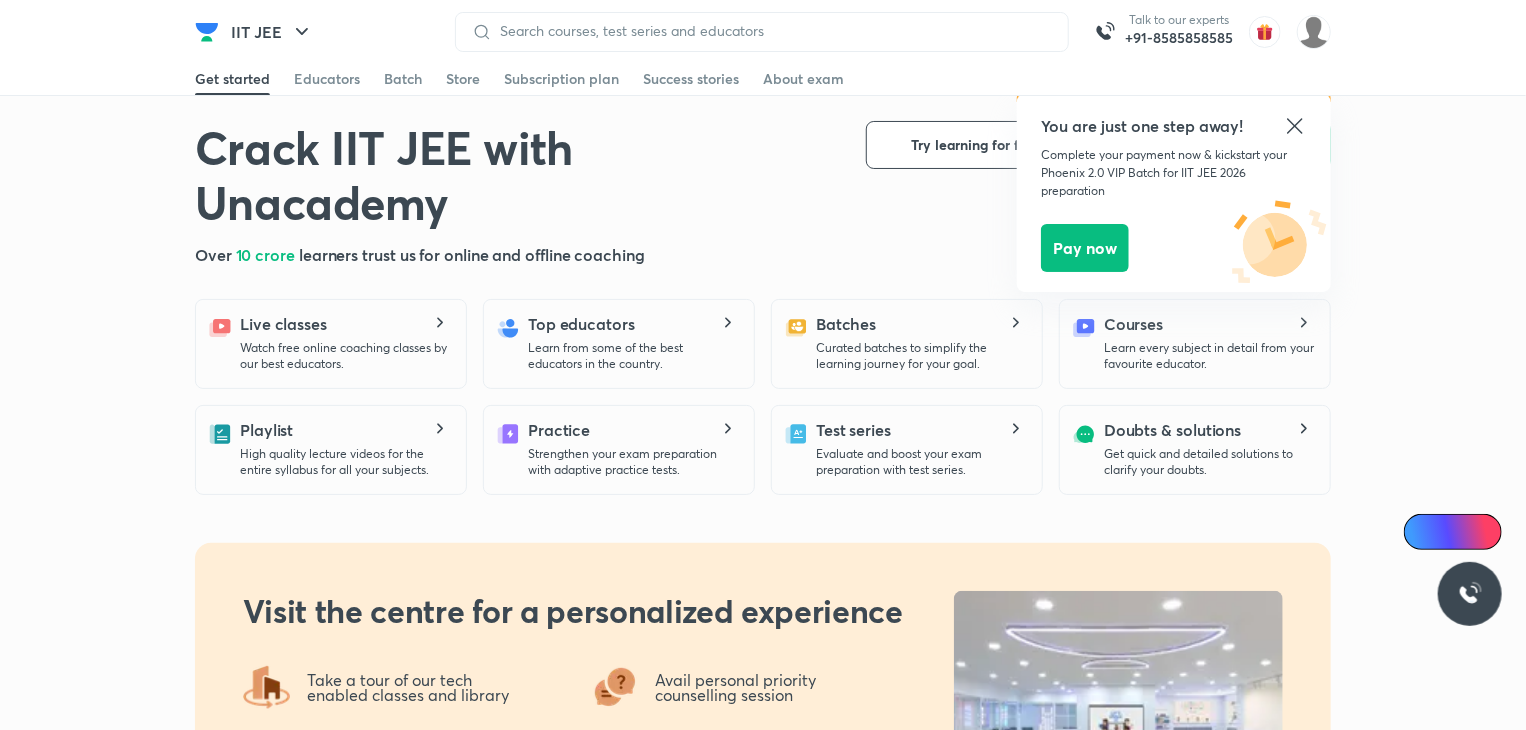 click on "Top educators" at bounding box center (581, 324) 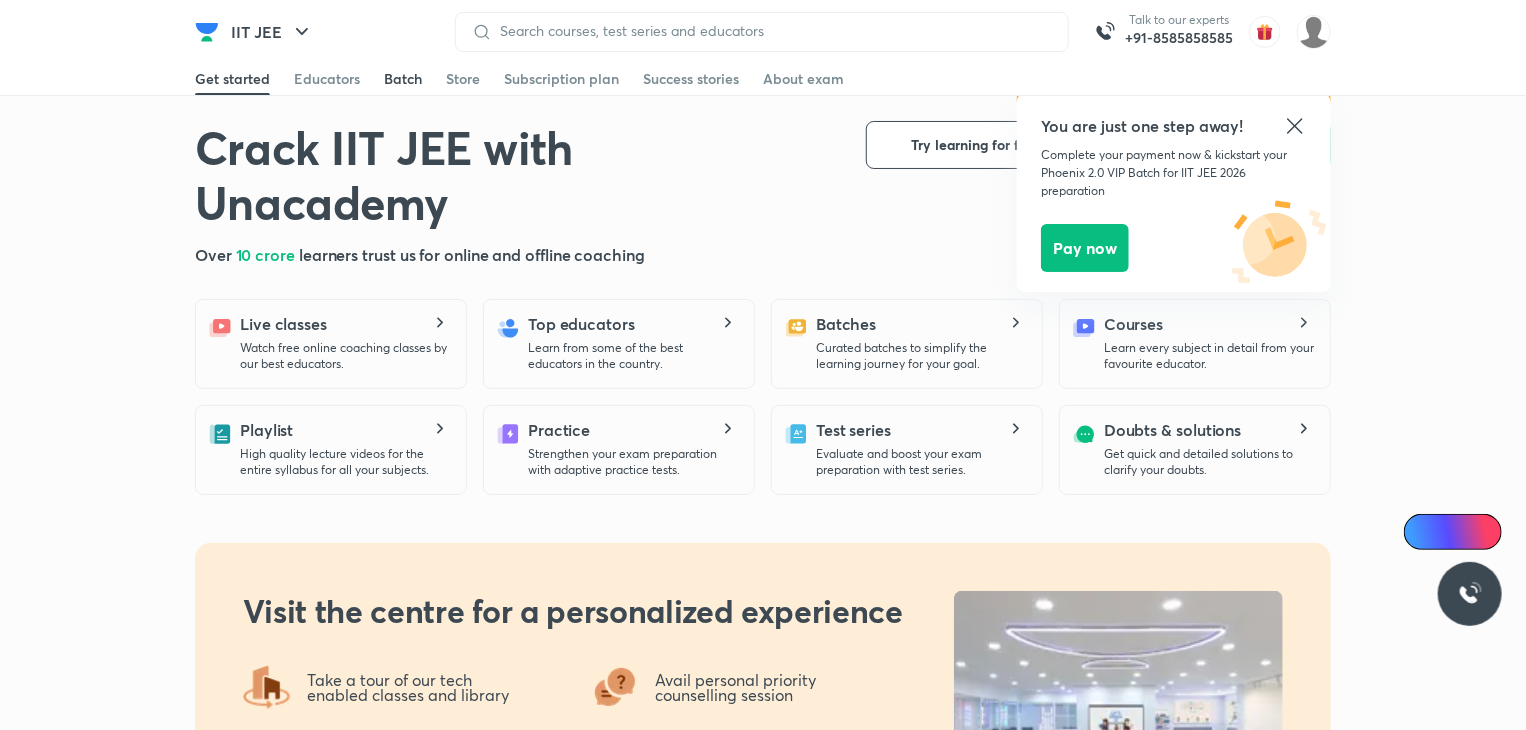 click on "Batch" at bounding box center (403, 79) 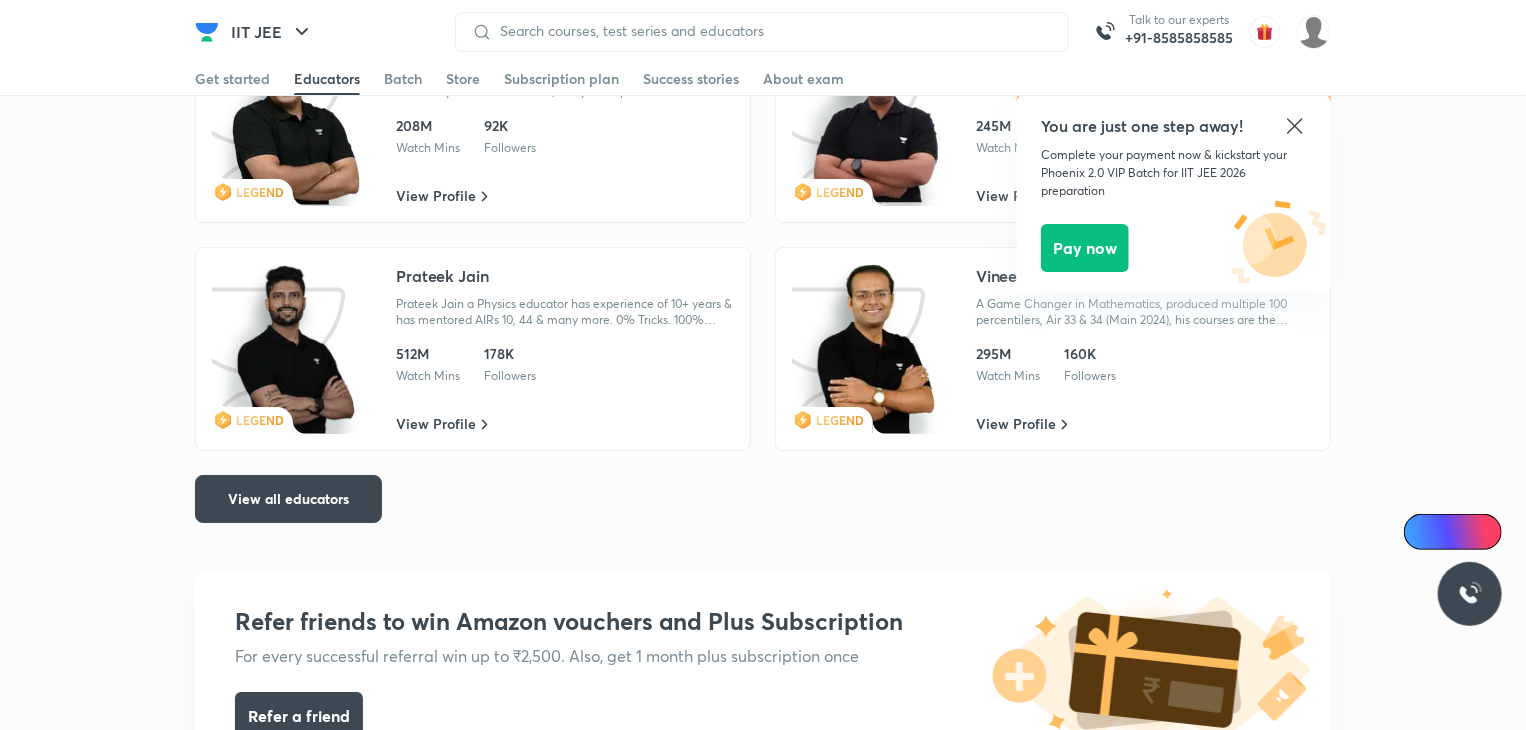 scroll, scrollTop: 3532, scrollLeft: 0, axis: vertical 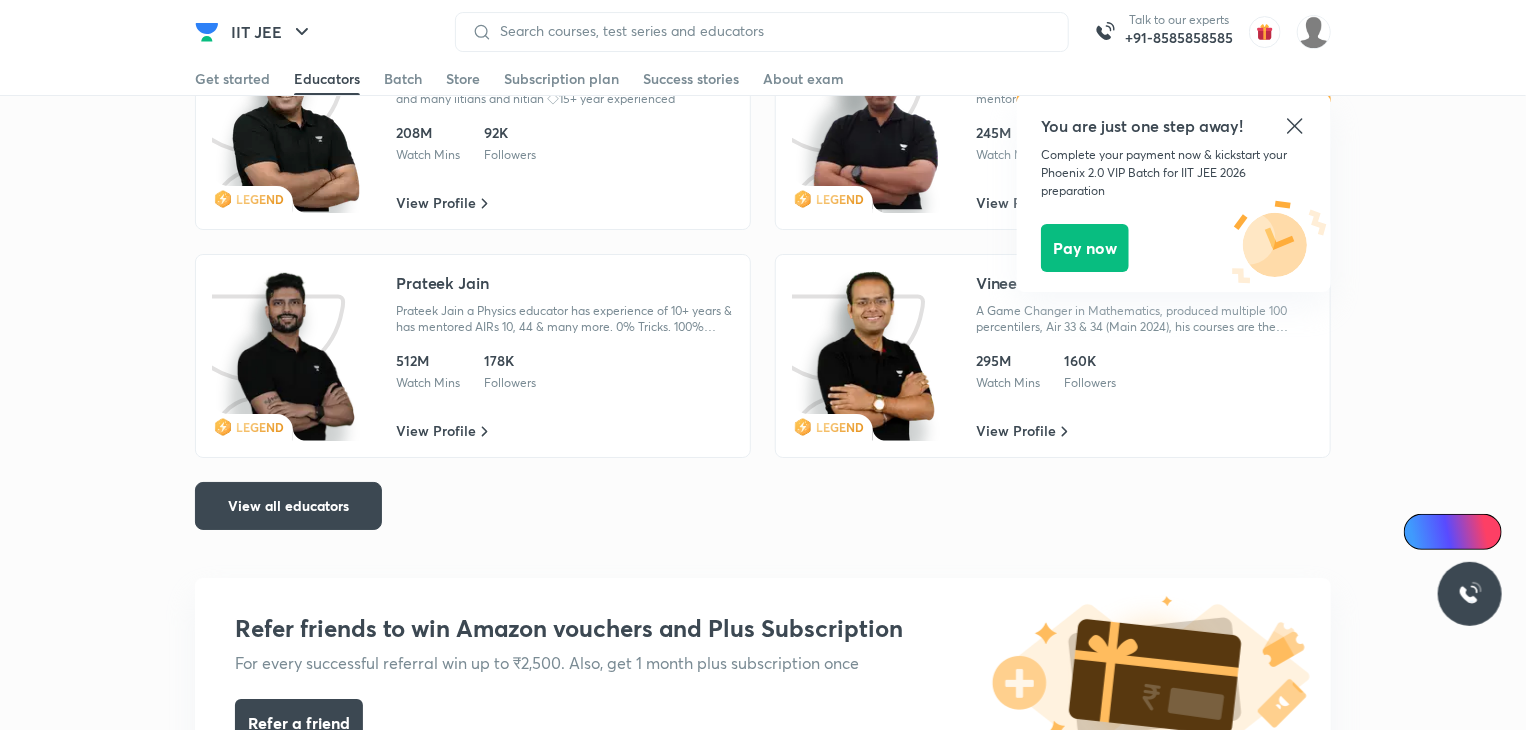 click 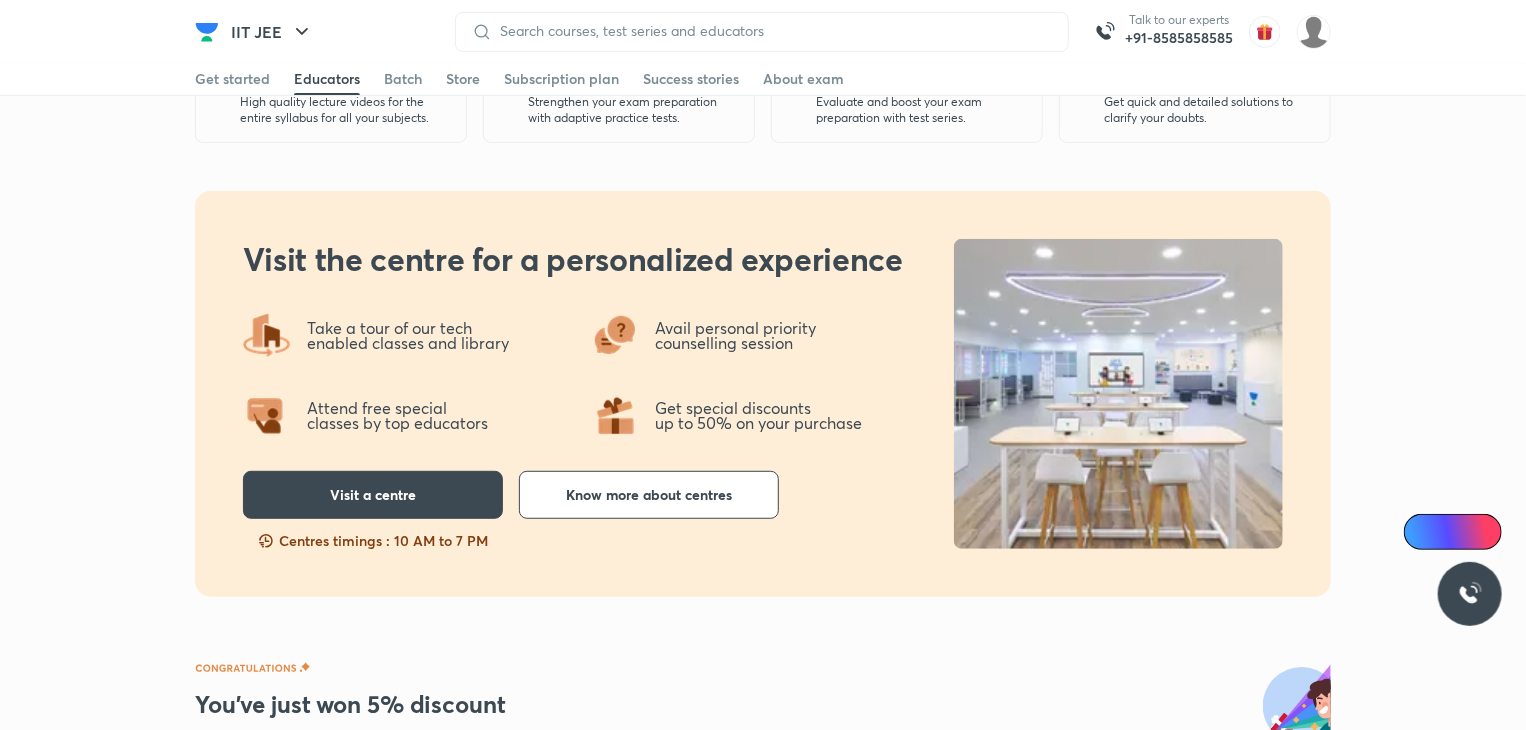 scroll, scrollTop: 0, scrollLeft: 0, axis: both 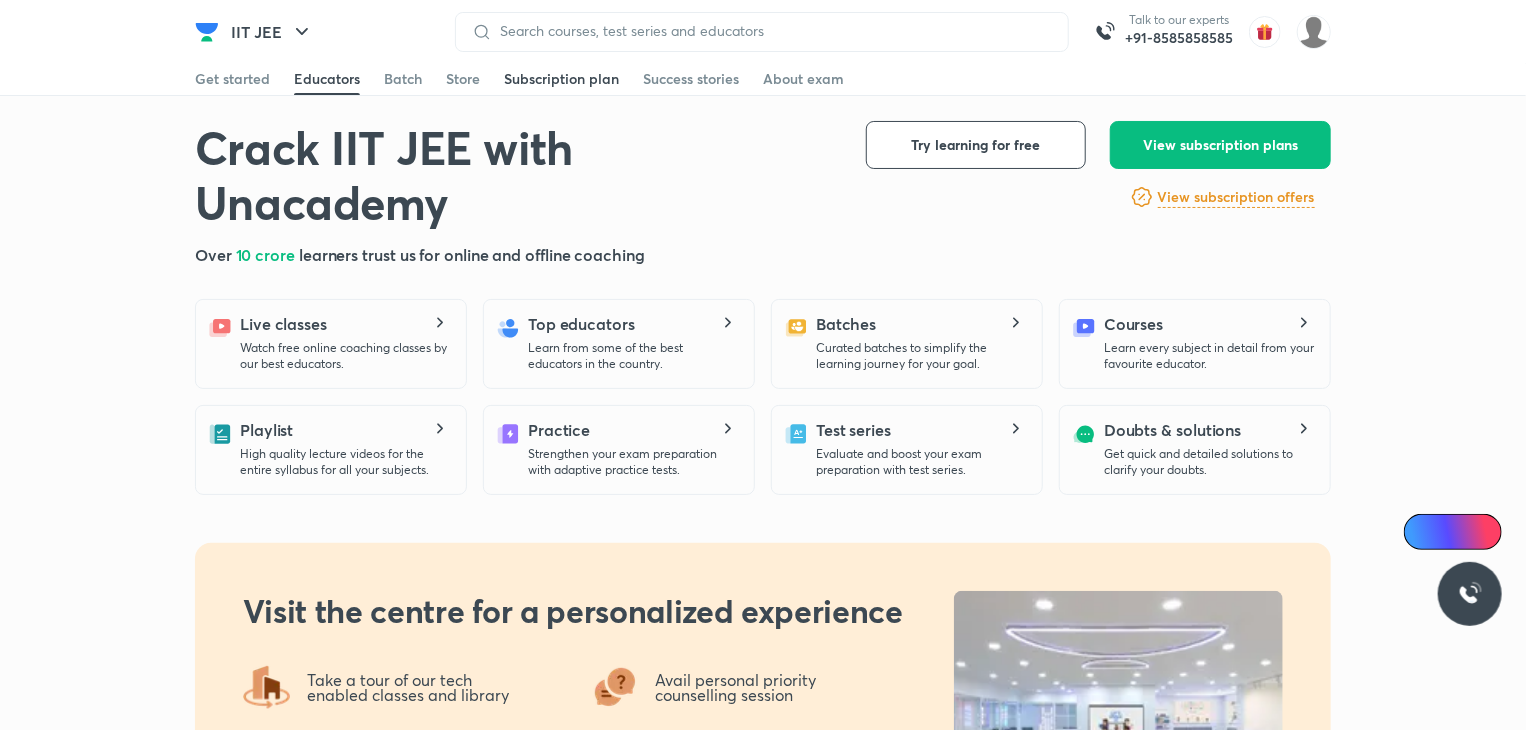 click on "Subscription plan" at bounding box center (561, 79) 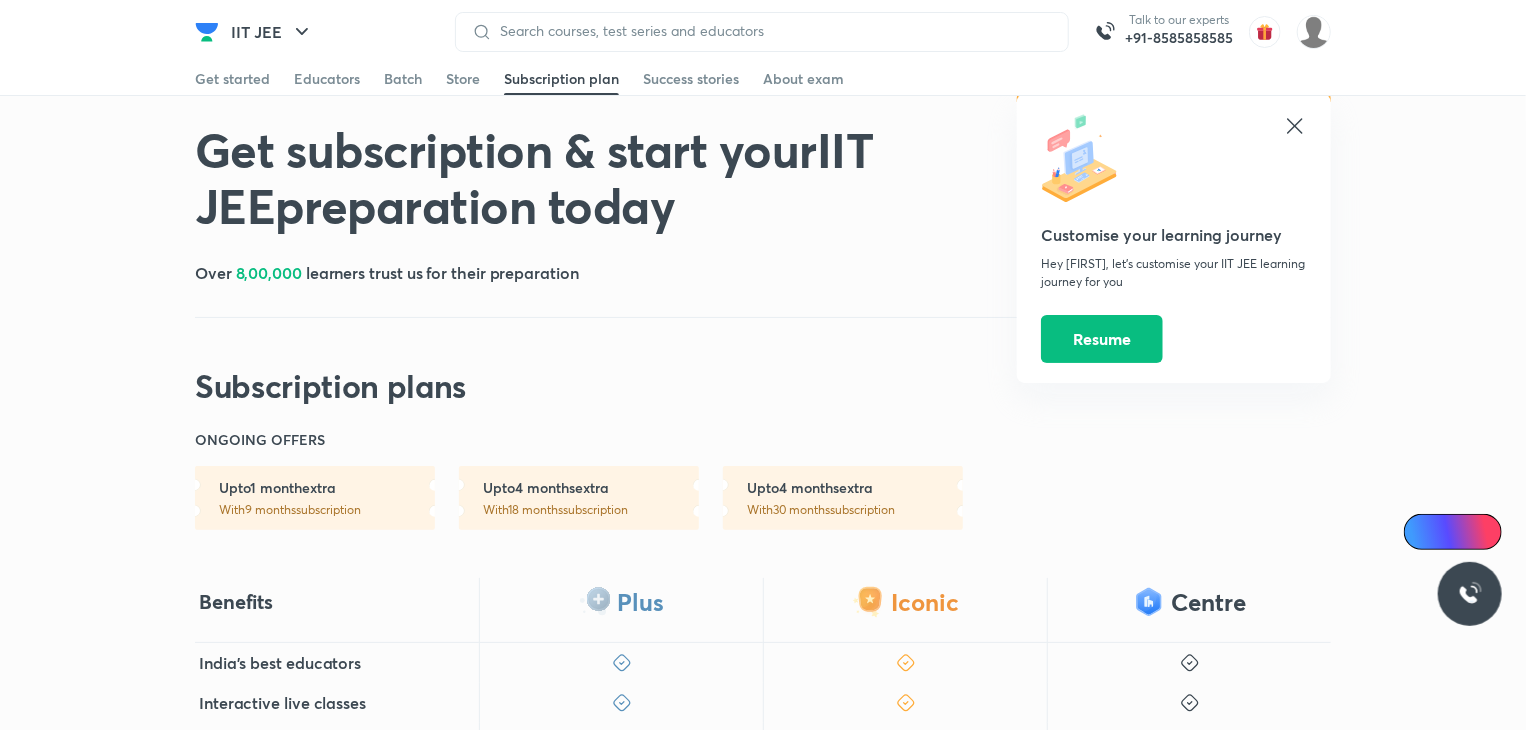 click 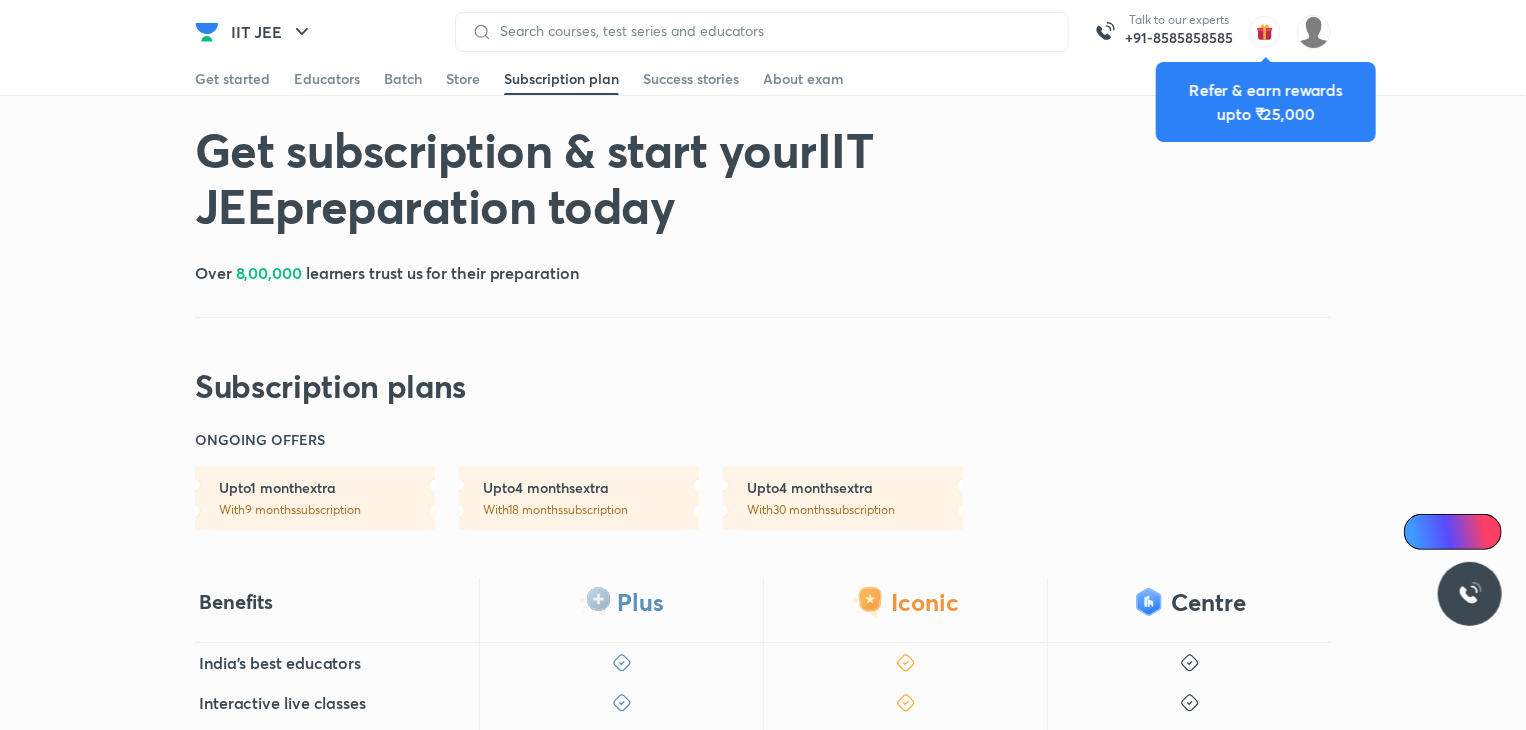 click on "Get subscription & start your  IIT JEE  preparation today Over    8,00,000   learners trust us for their preparation Subscription plans" at bounding box center [763, 263] 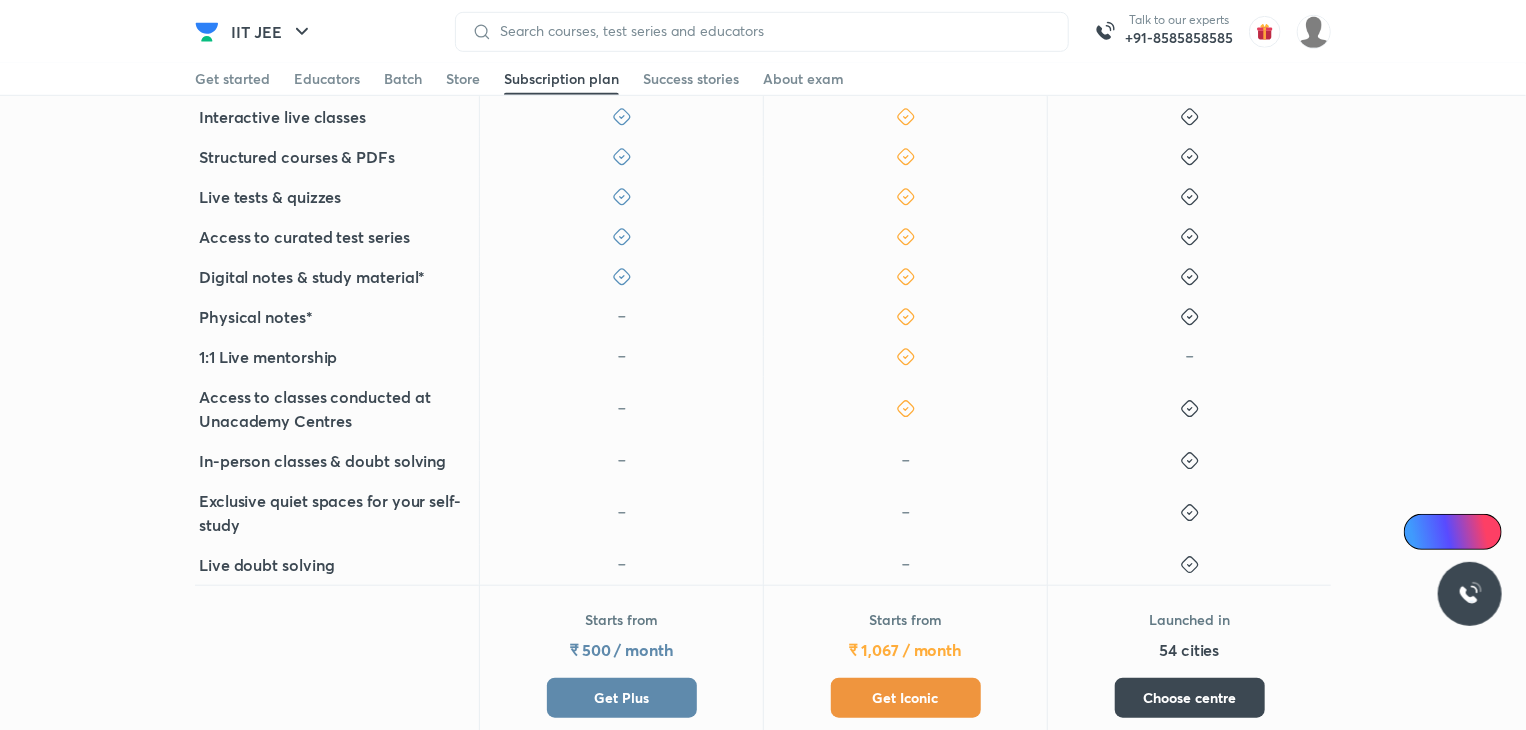 scroll, scrollTop: 584, scrollLeft: 0, axis: vertical 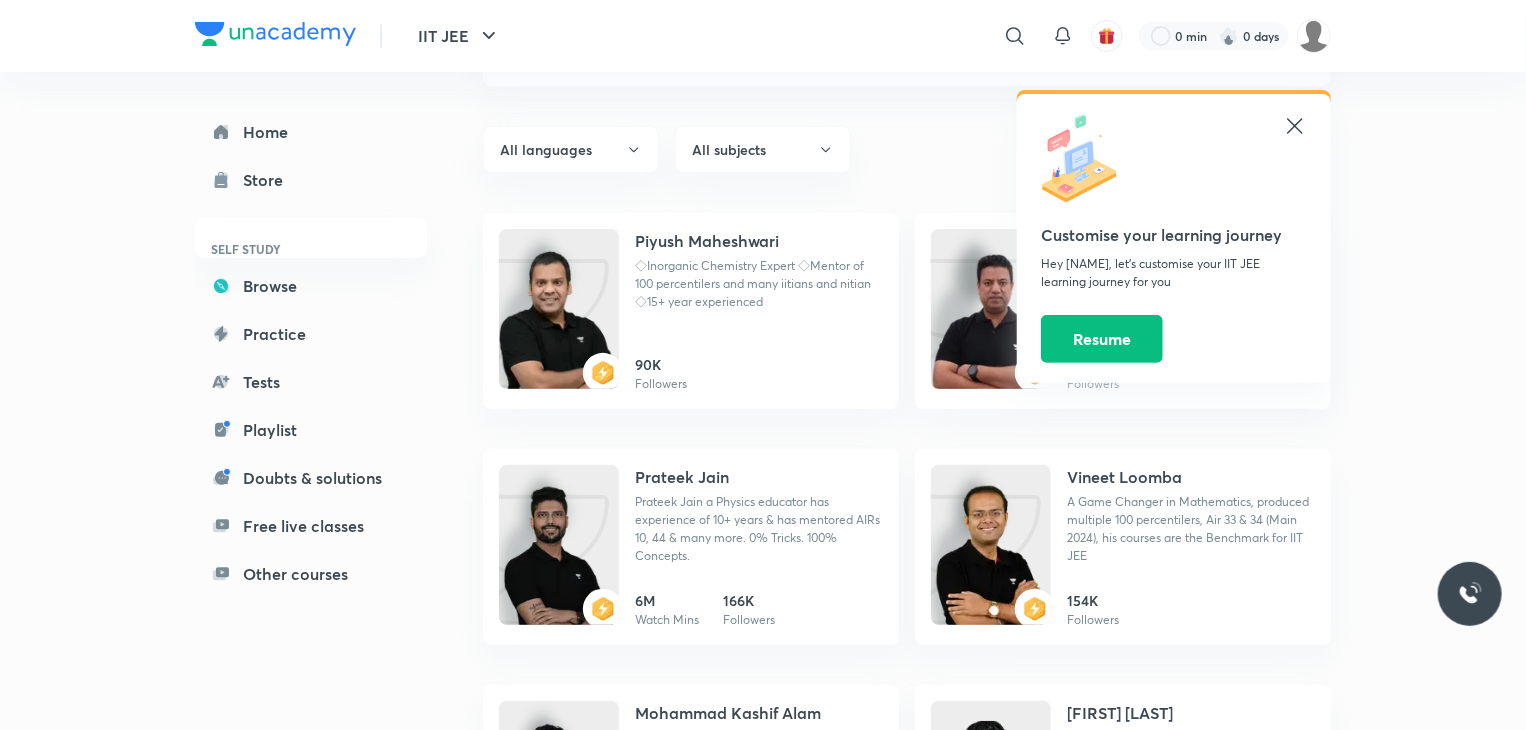 click 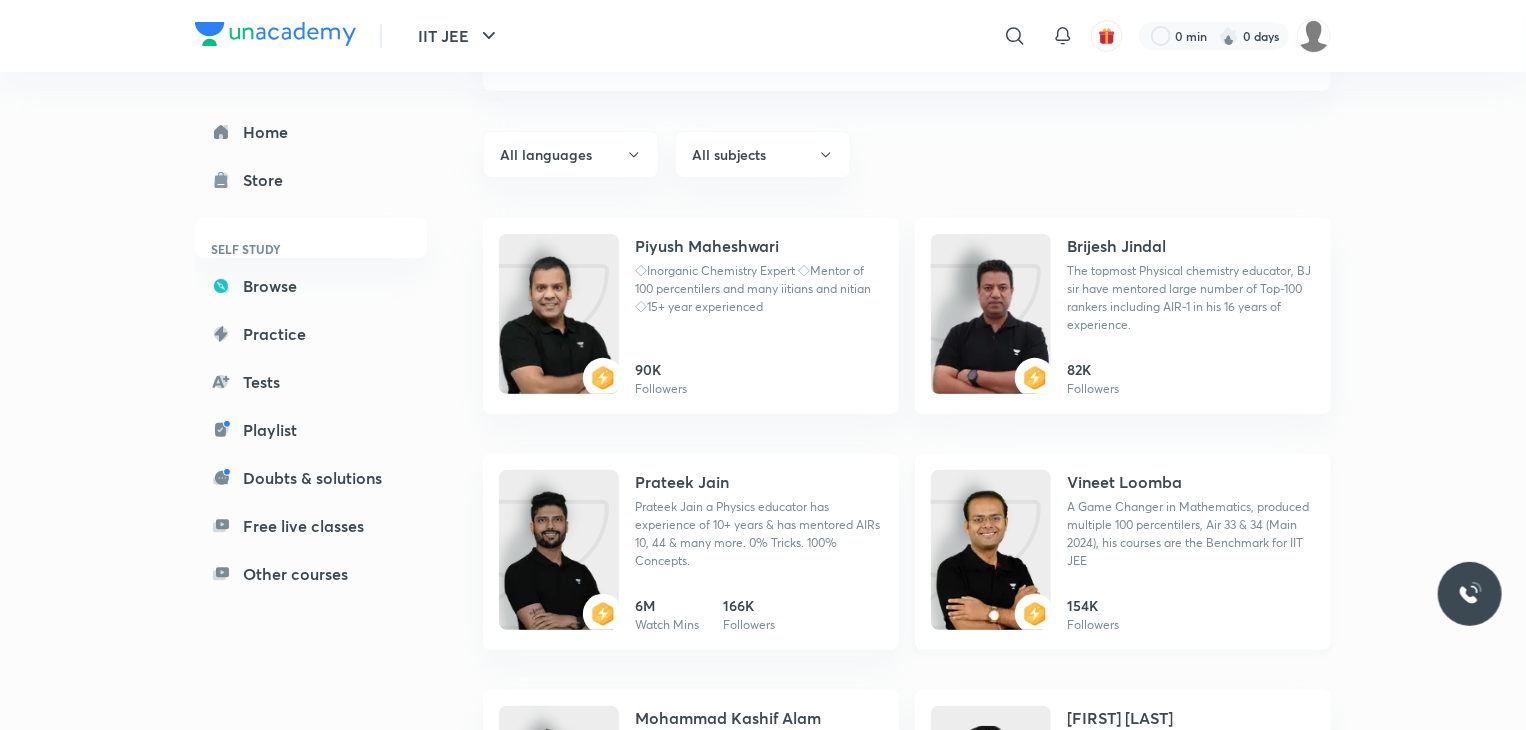 scroll, scrollTop: 0, scrollLeft: 0, axis: both 